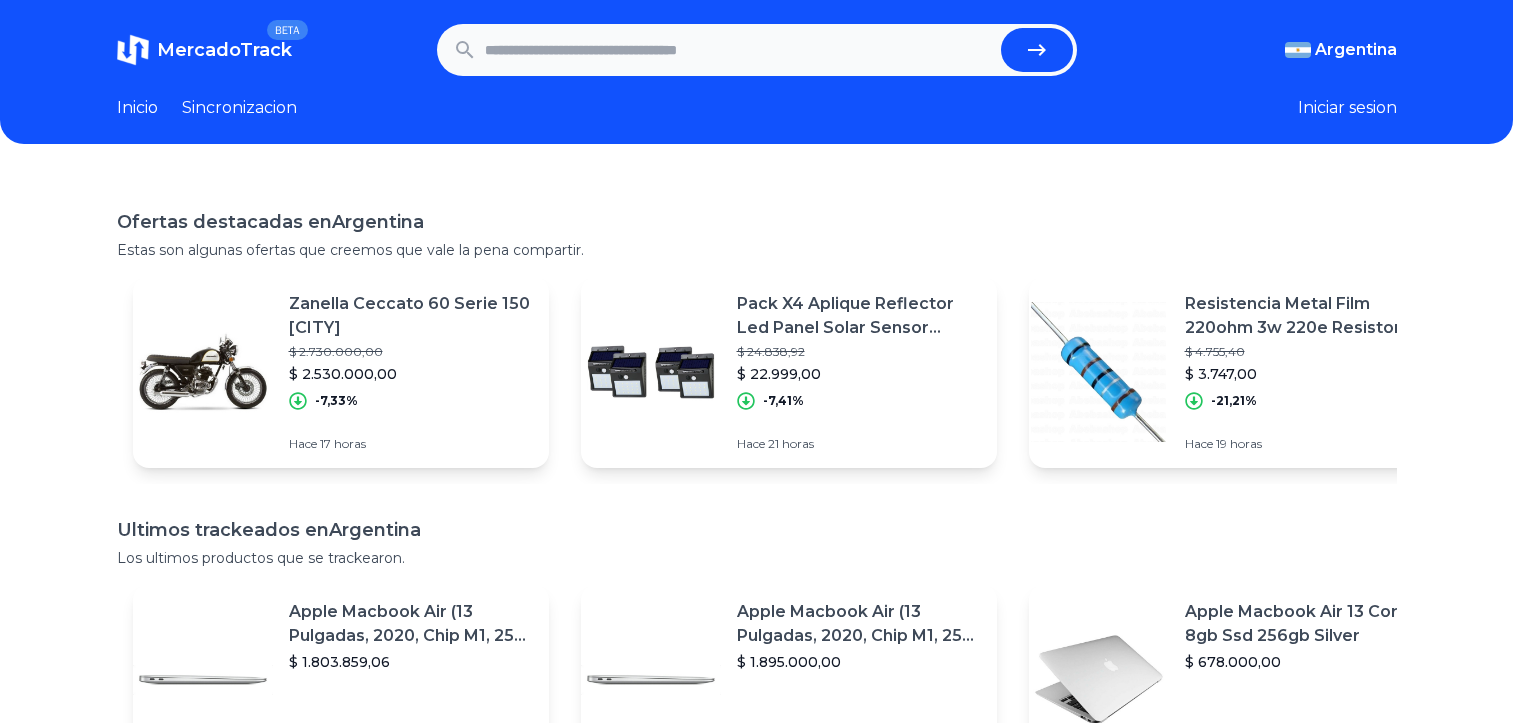 scroll, scrollTop: 0, scrollLeft: 0, axis: both 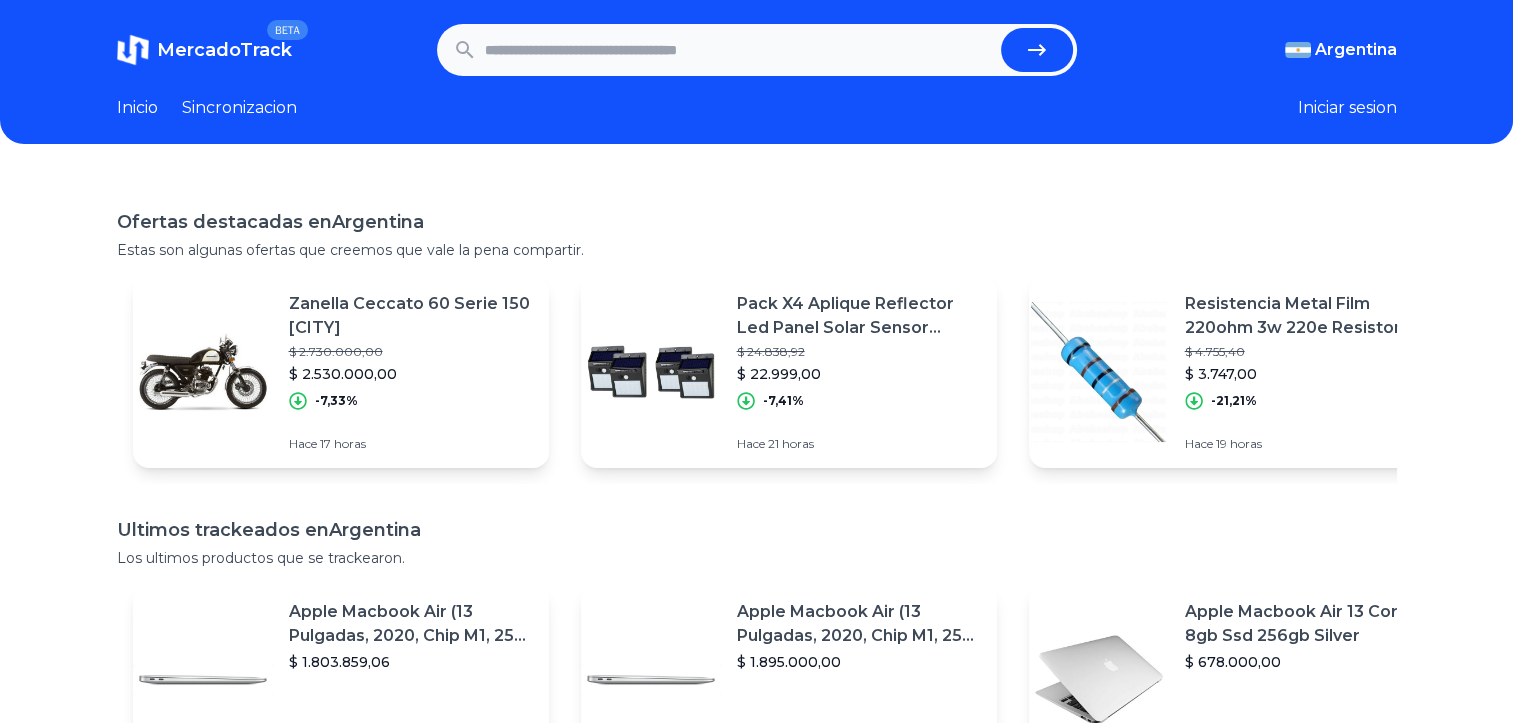 click at bounding box center [739, 50] 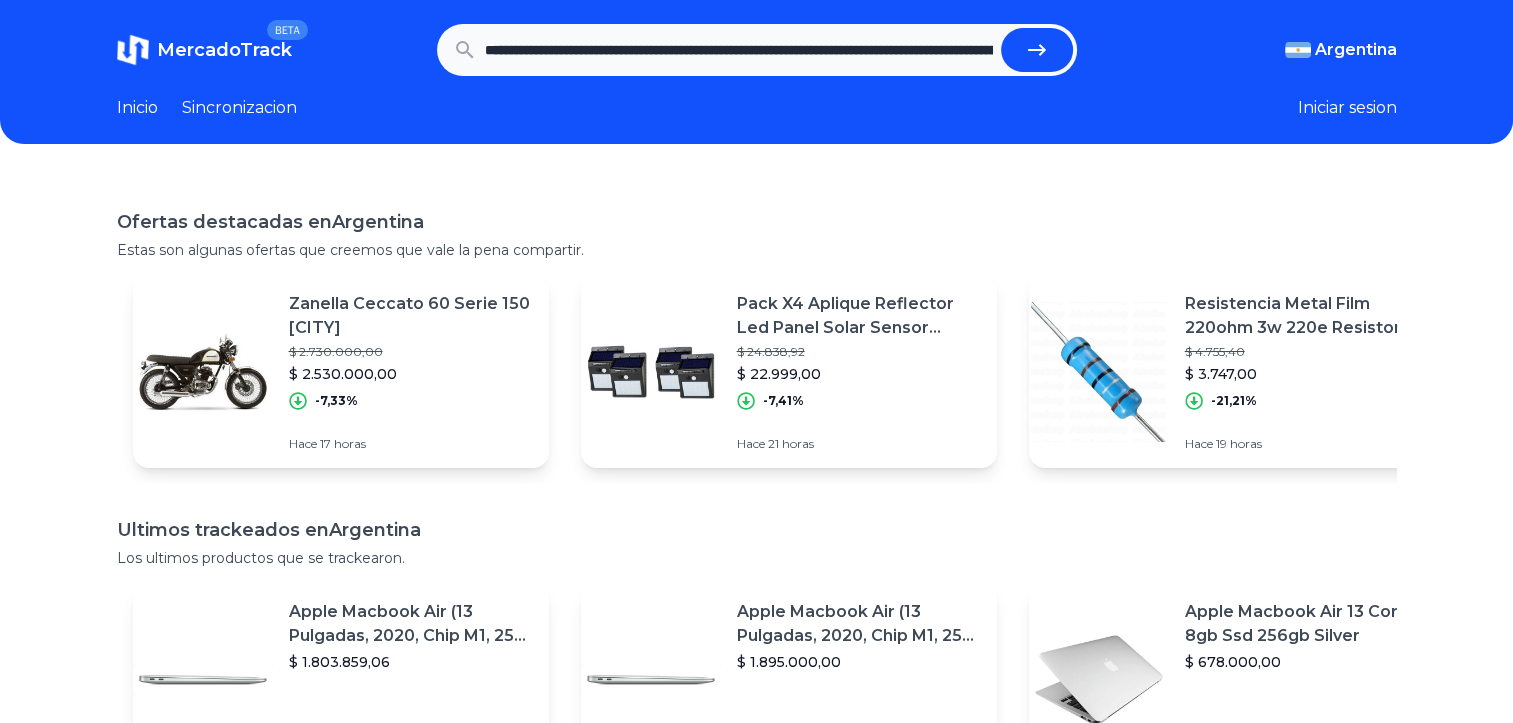 scroll, scrollTop: 0, scrollLeft: 316, axis: horizontal 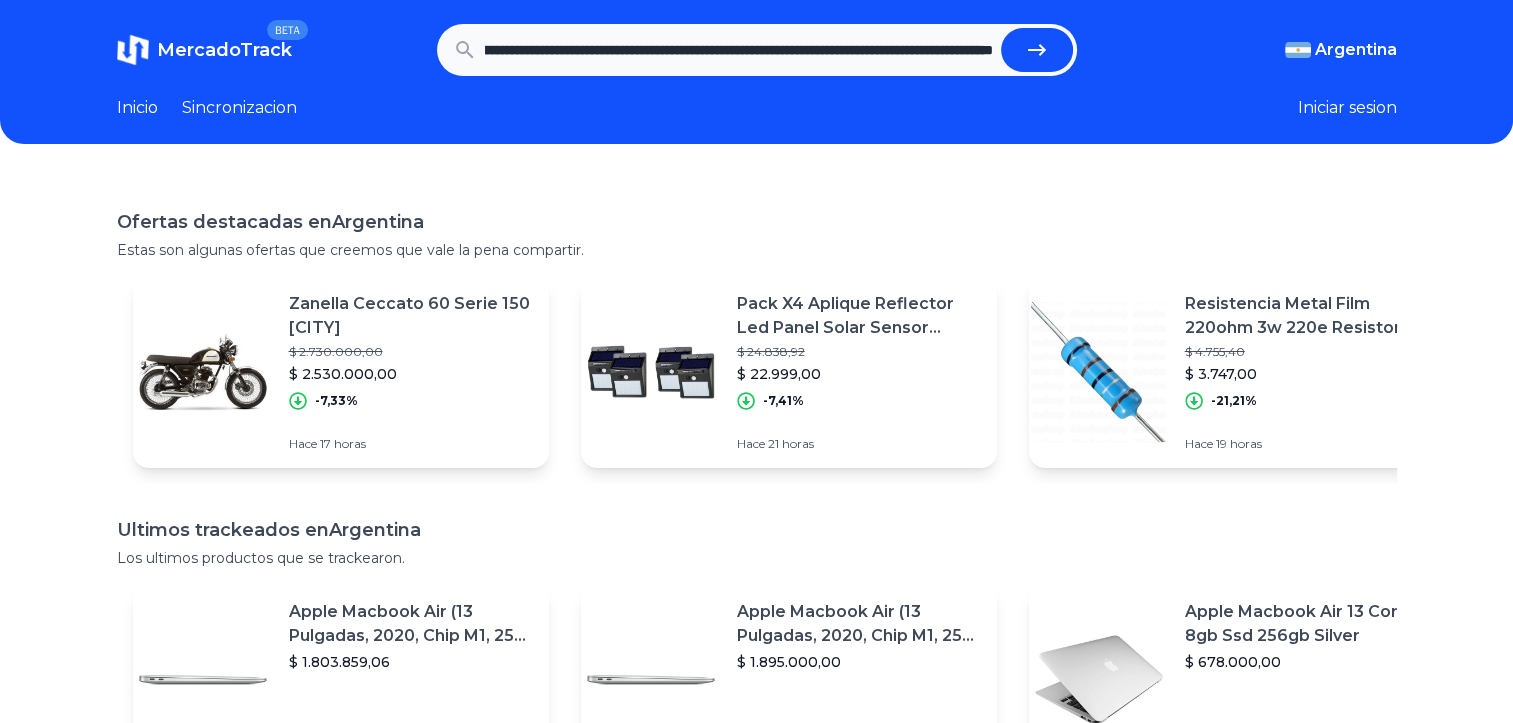 click at bounding box center (1037, 50) 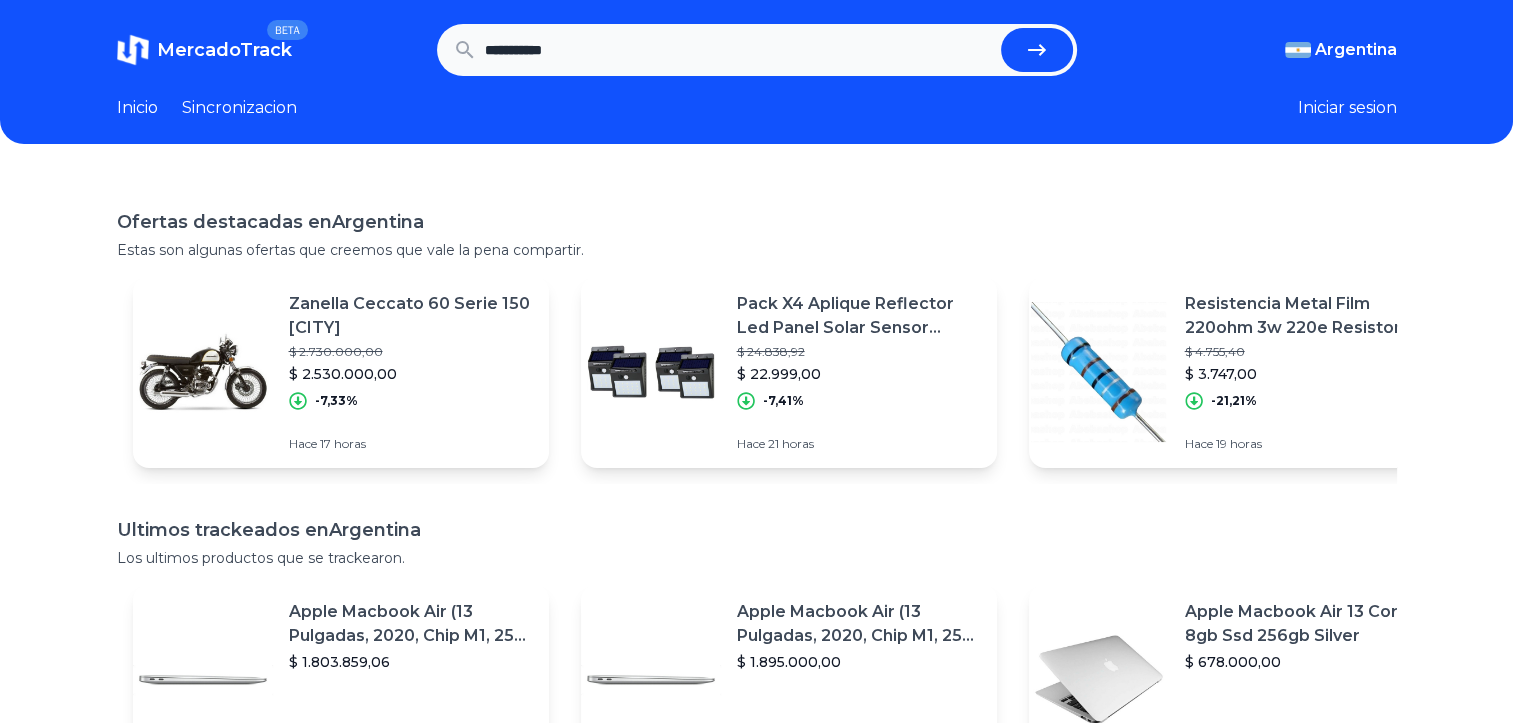 scroll, scrollTop: 0, scrollLeft: 0, axis: both 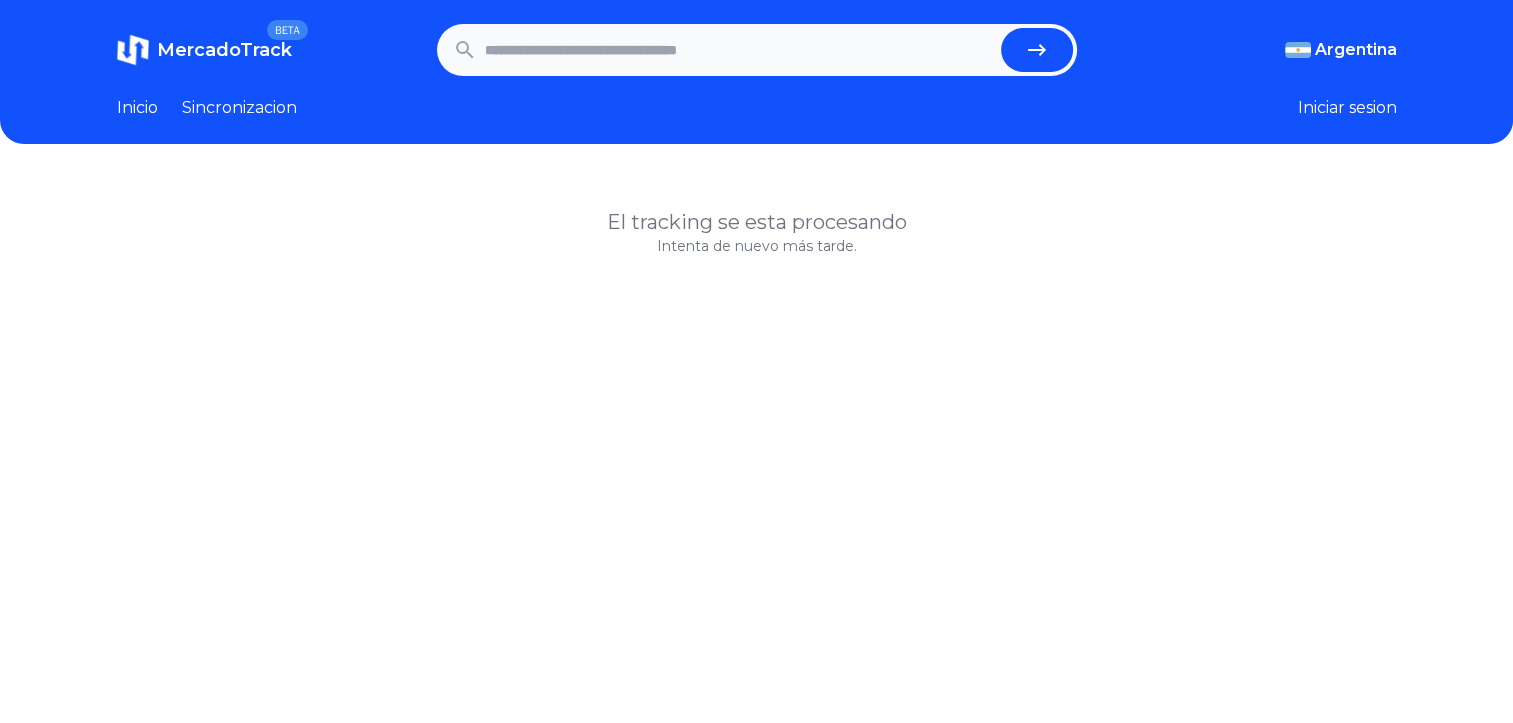 click on "MercadoTrack BETA Argentina Argentina Uruguay Mexico Chile Peru Venezuela Colombia Brasil Argentina Argentina Uruguay Mexico Chile Peru Venezuela Colombia Brasil Inicio Sincronizacion Iniciar sesion" at bounding box center (756, 72) 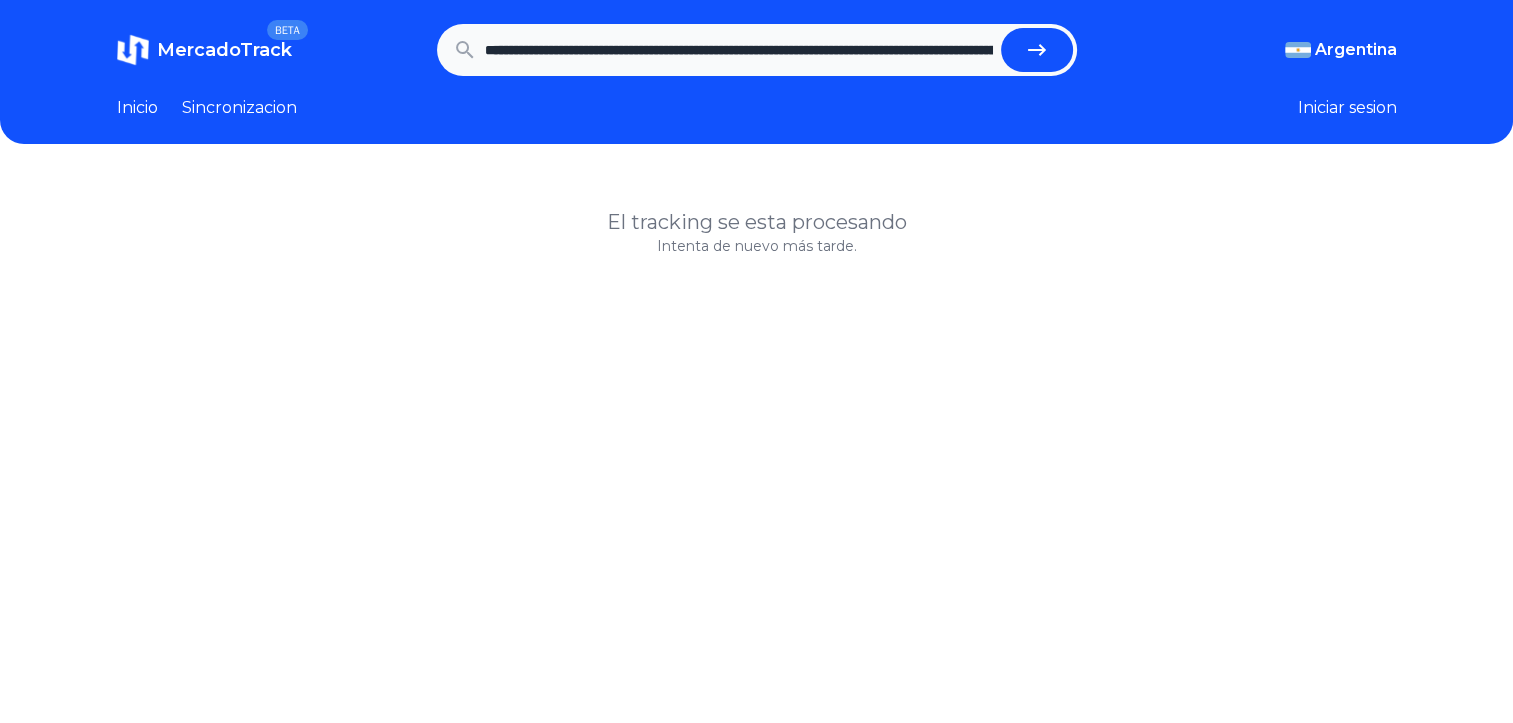scroll, scrollTop: 0, scrollLeft: 316, axis: horizontal 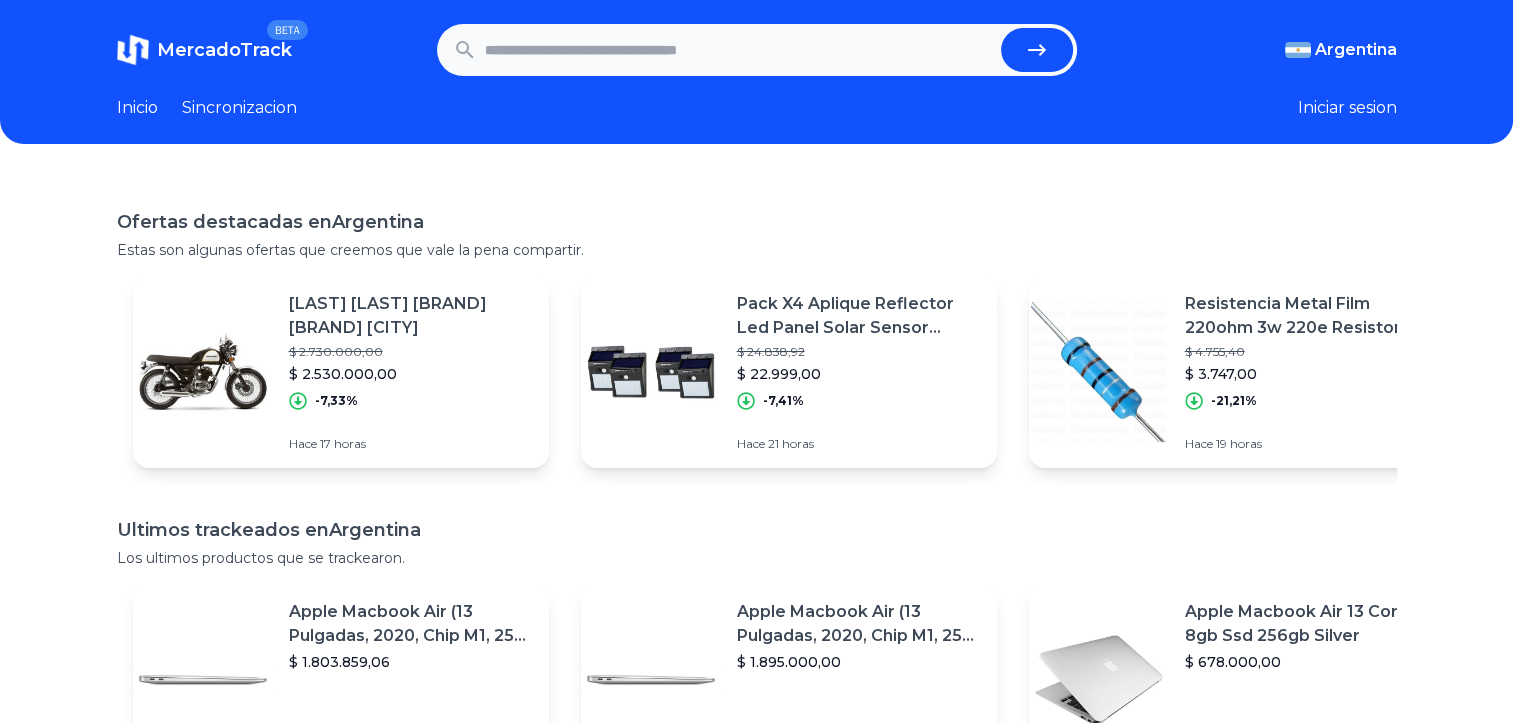 click at bounding box center [739, 50] 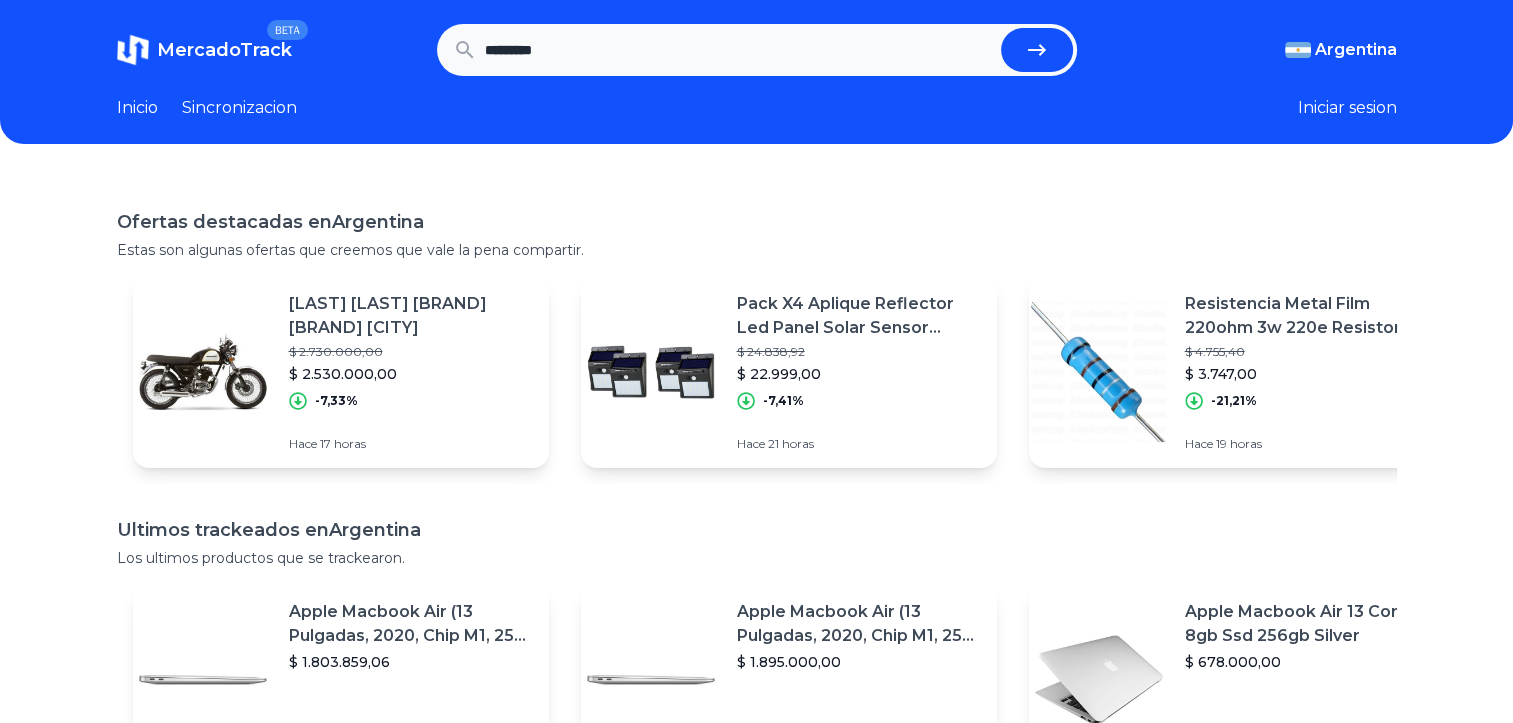 type on "*********" 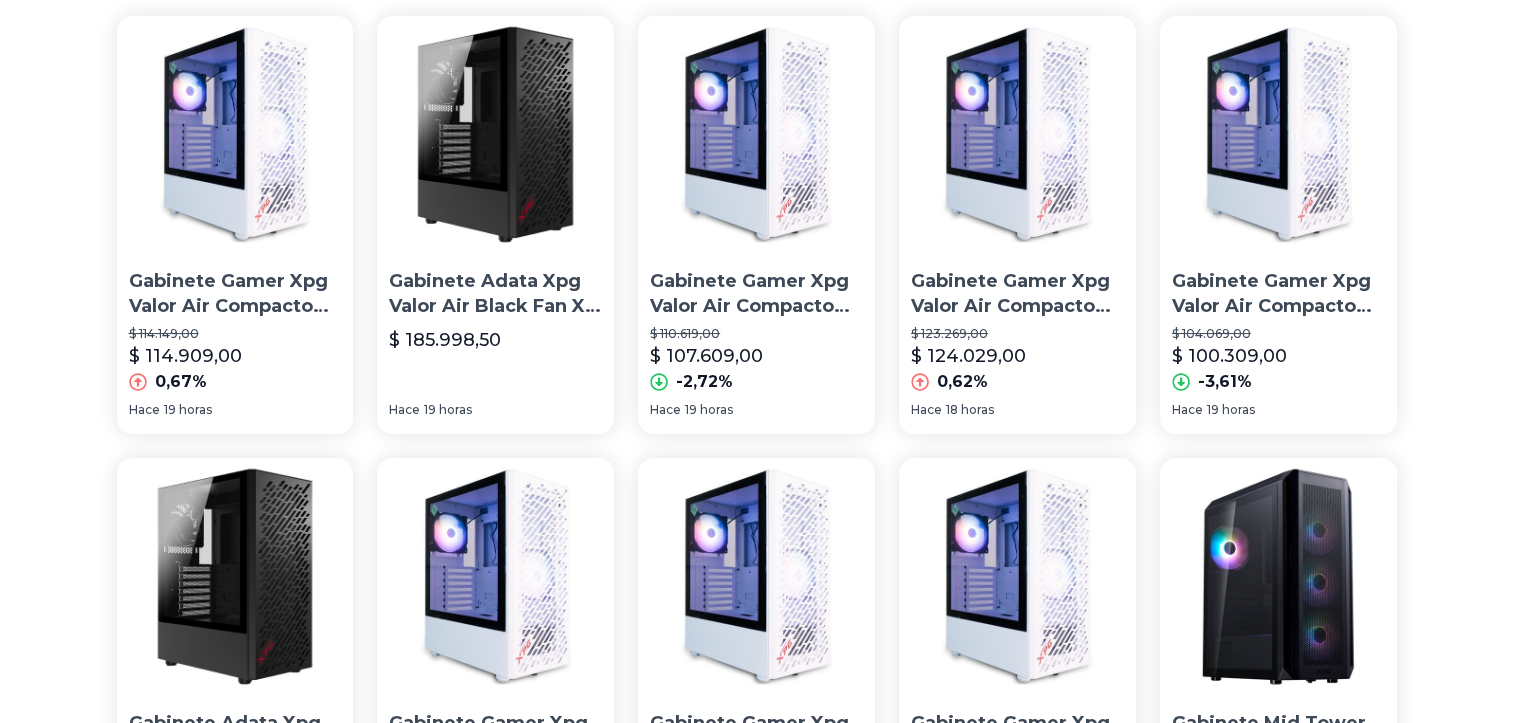 scroll, scrollTop: 200, scrollLeft: 0, axis: vertical 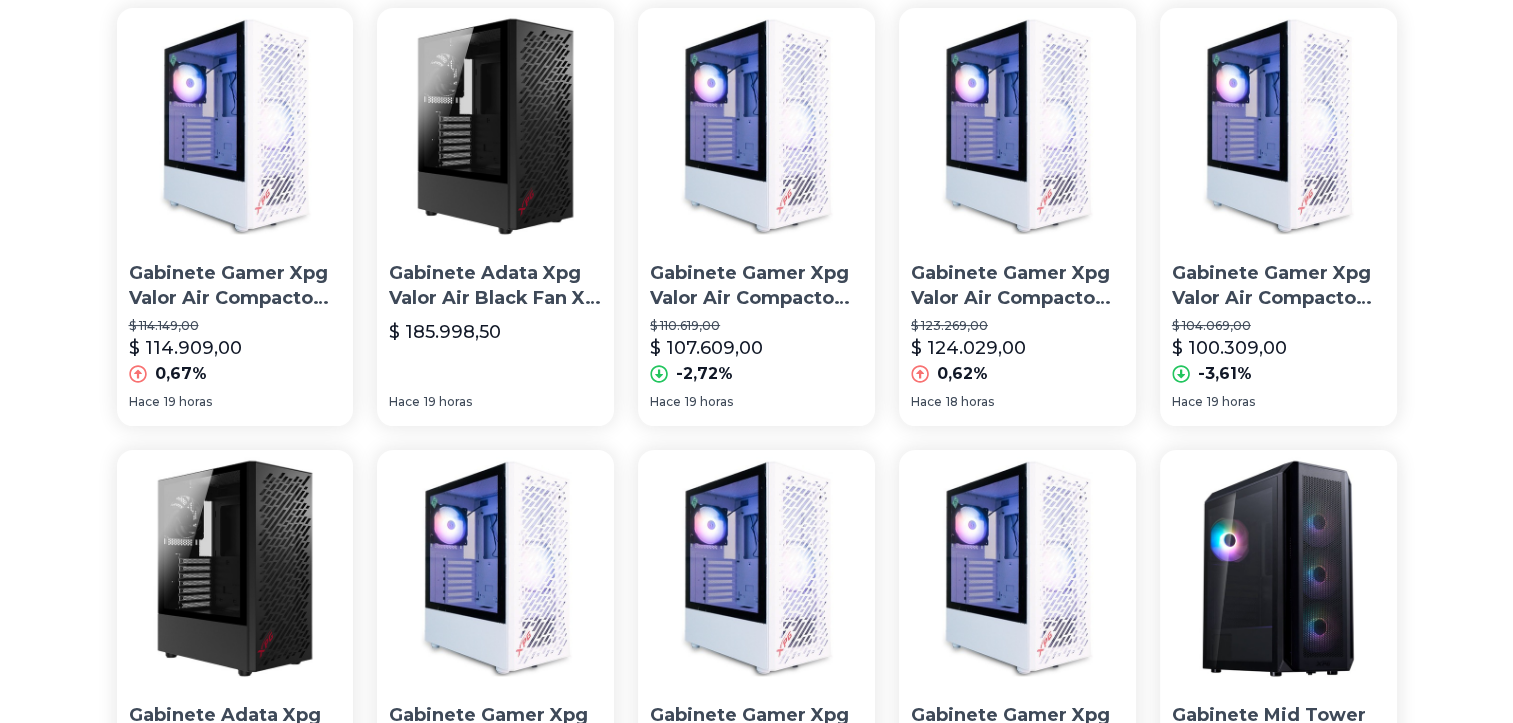 click on "Gabinete Gamer Xpg Valor Air Compacto Mid Tower Atx Blanco 9" at bounding box center (235, 286) 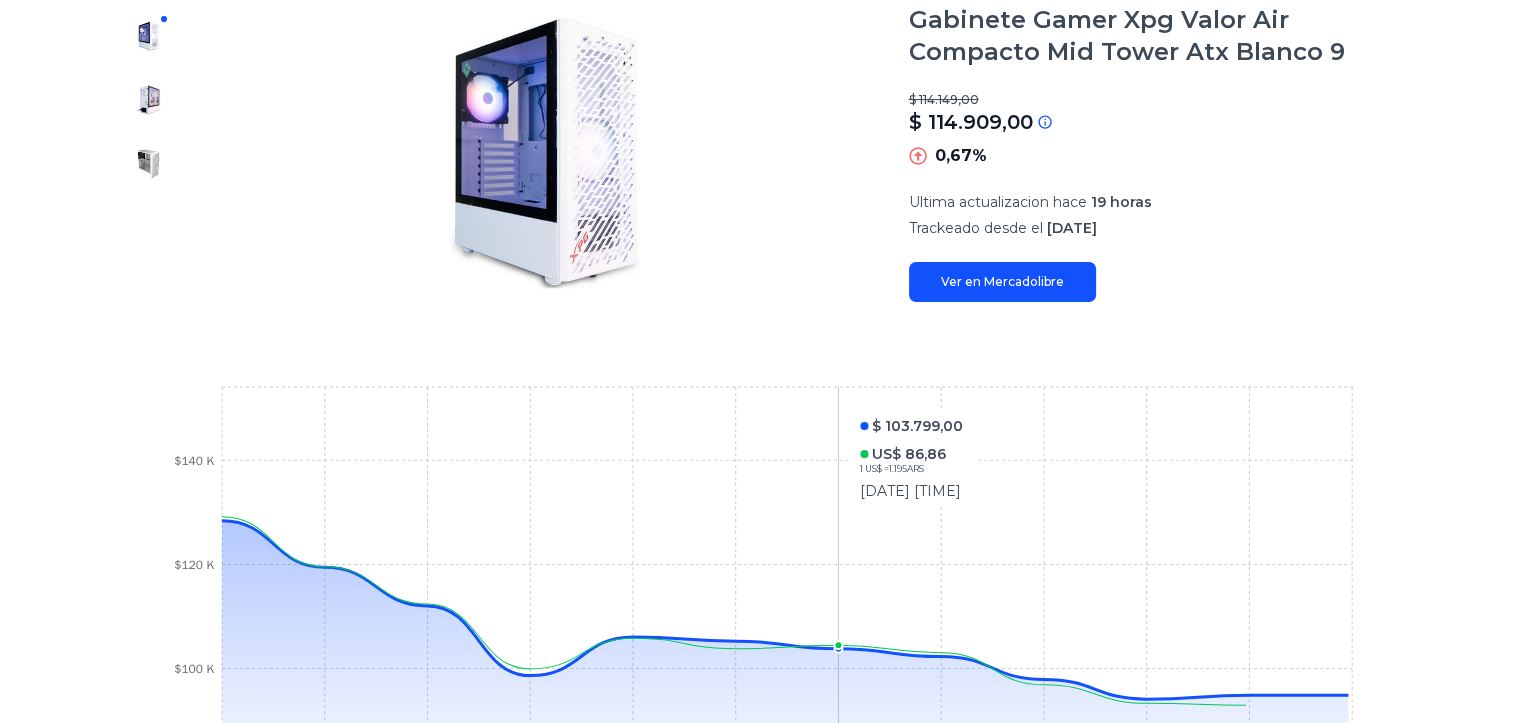 scroll, scrollTop: 500, scrollLeft: 0, axis: vertical 